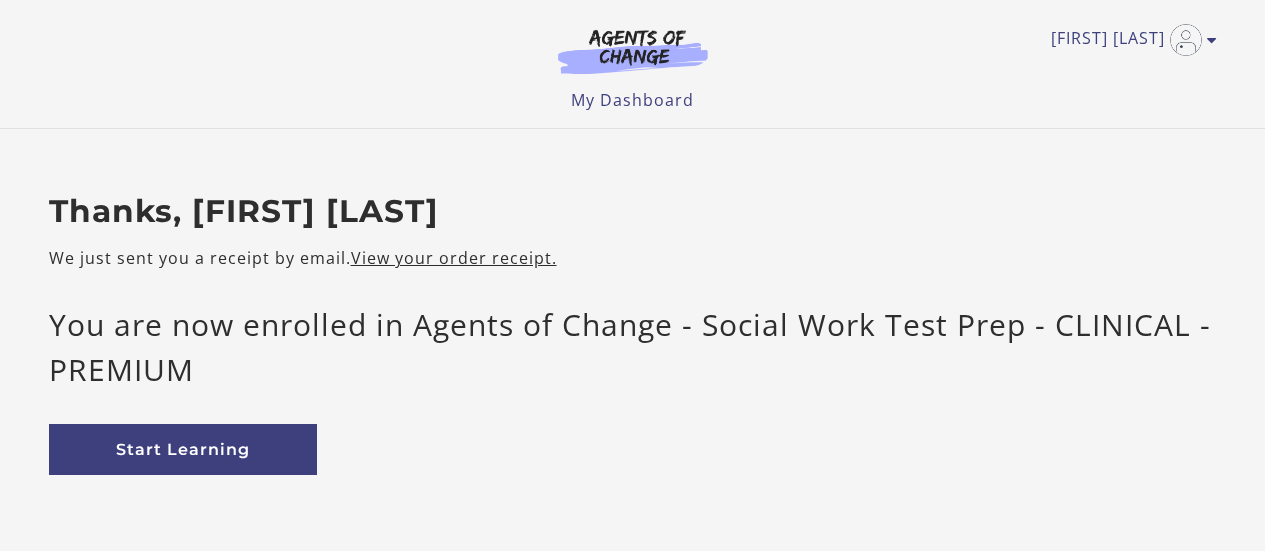 scroll, scrollTop: 0, scrollLeft: 0, axis: both 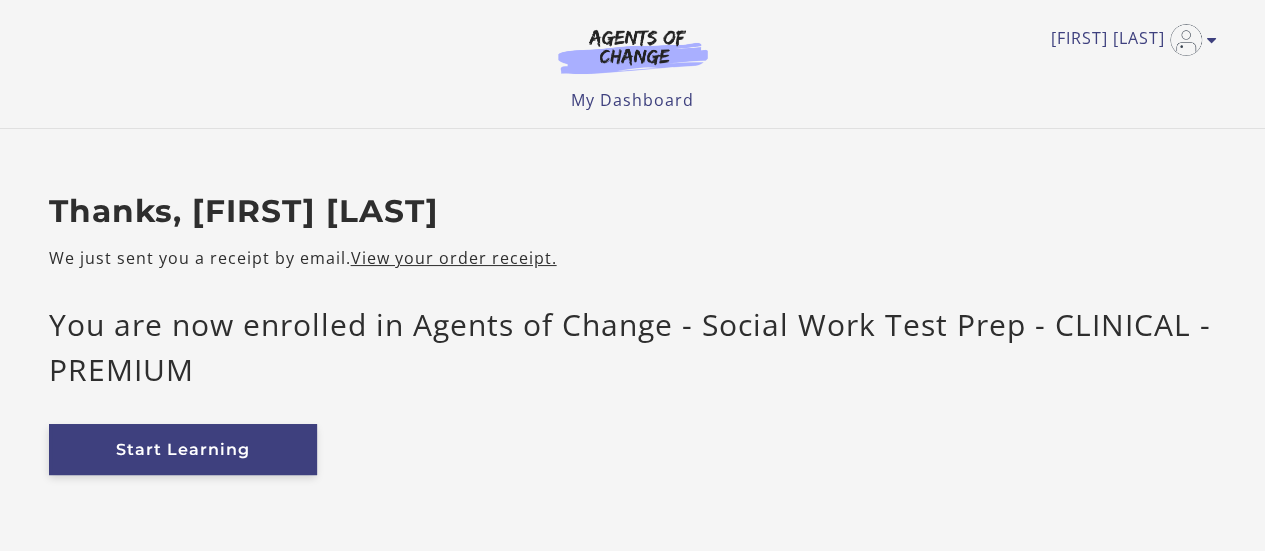 click on "Start Learning" at bounding box center (183, 449) 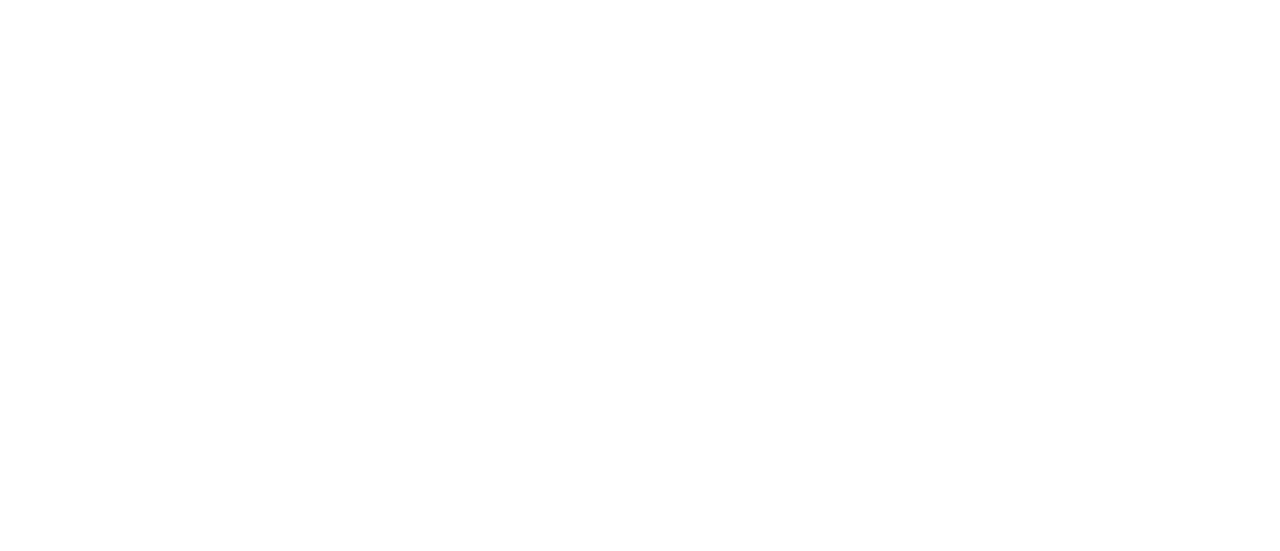 scroll, scrollTop: 0, scrollLeft: 0, axis: both 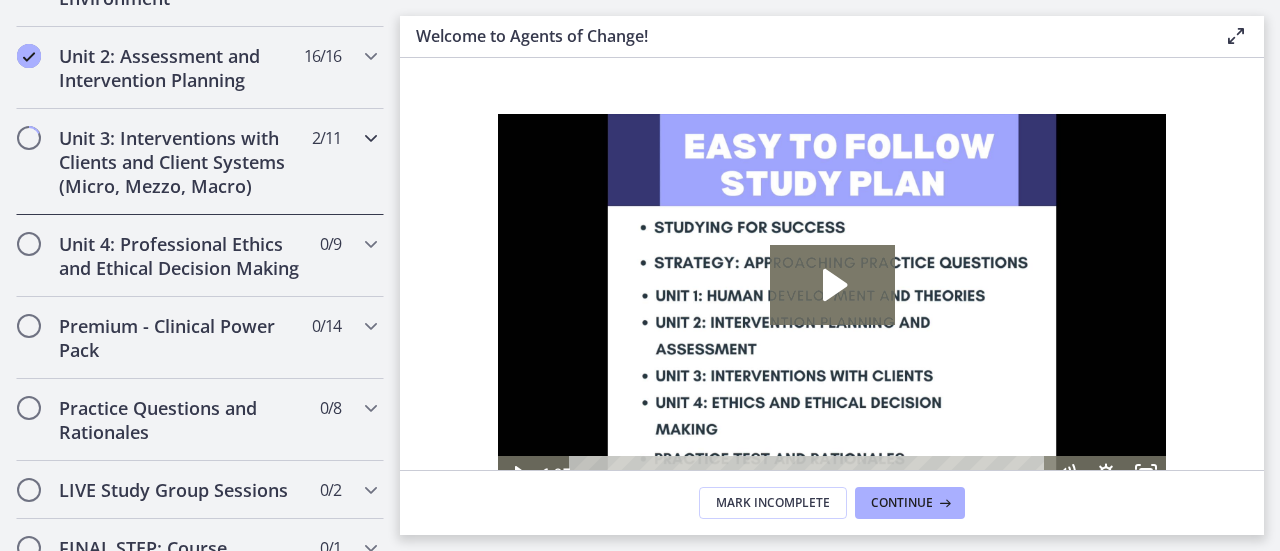 click at bounding box center (371, 138) 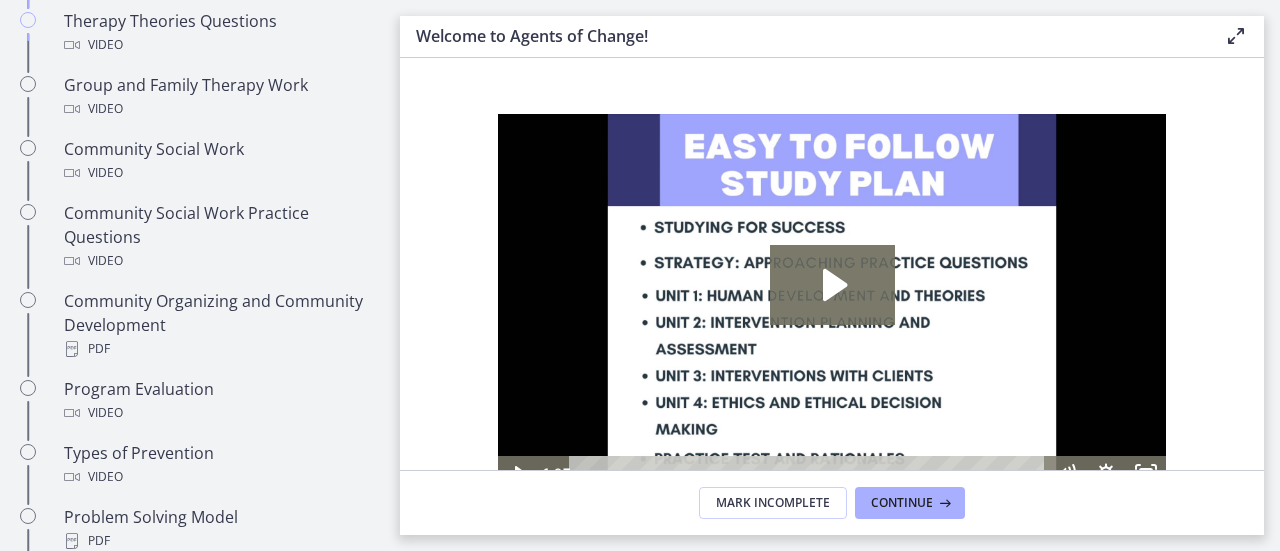 scroll, scrollTop: 672, scrollLeft: 0, axis: vertical 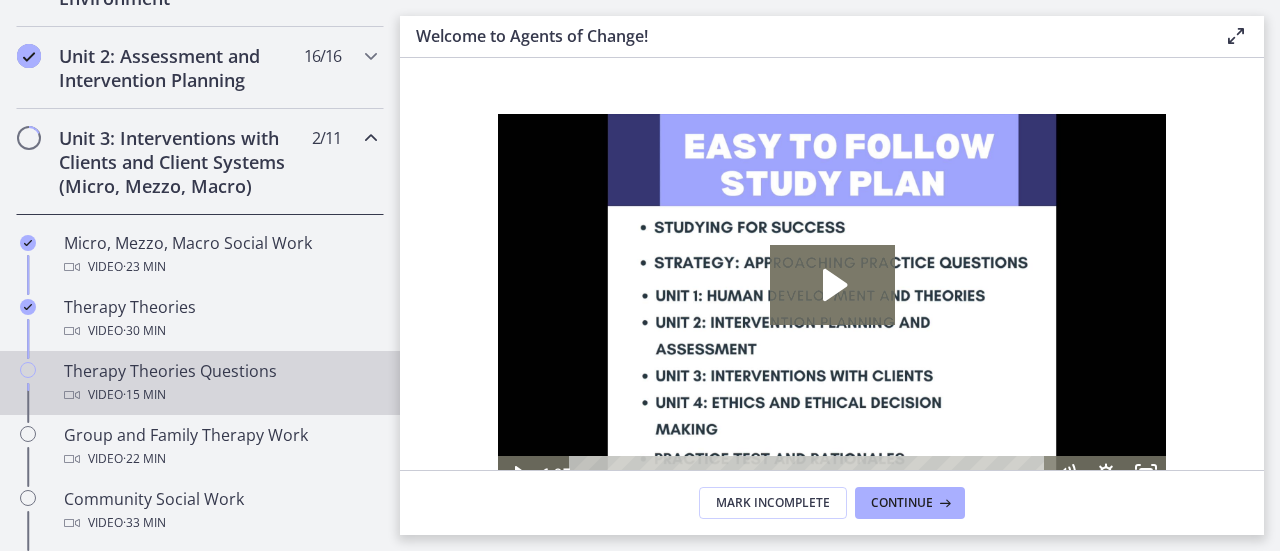 click on "·  15 min" at bounding box center [144, 395] 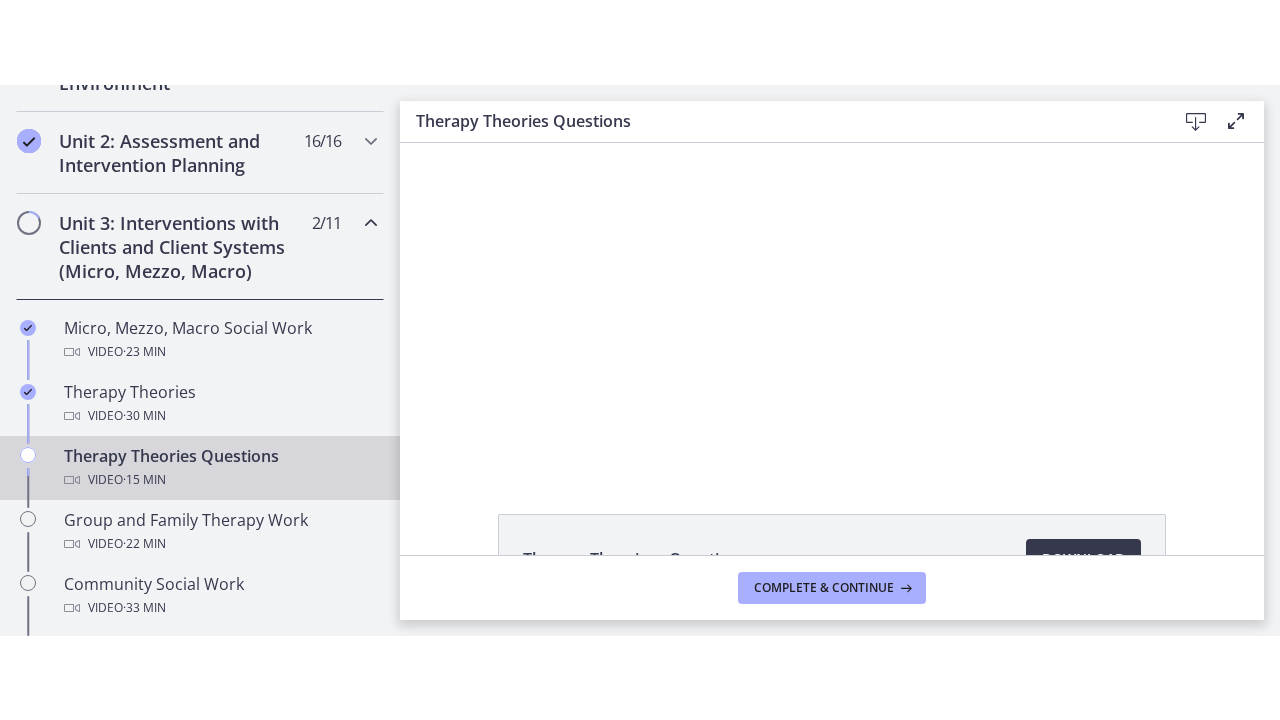 scroll, scrollTop: 0, scrollLeft: 0, axis: both 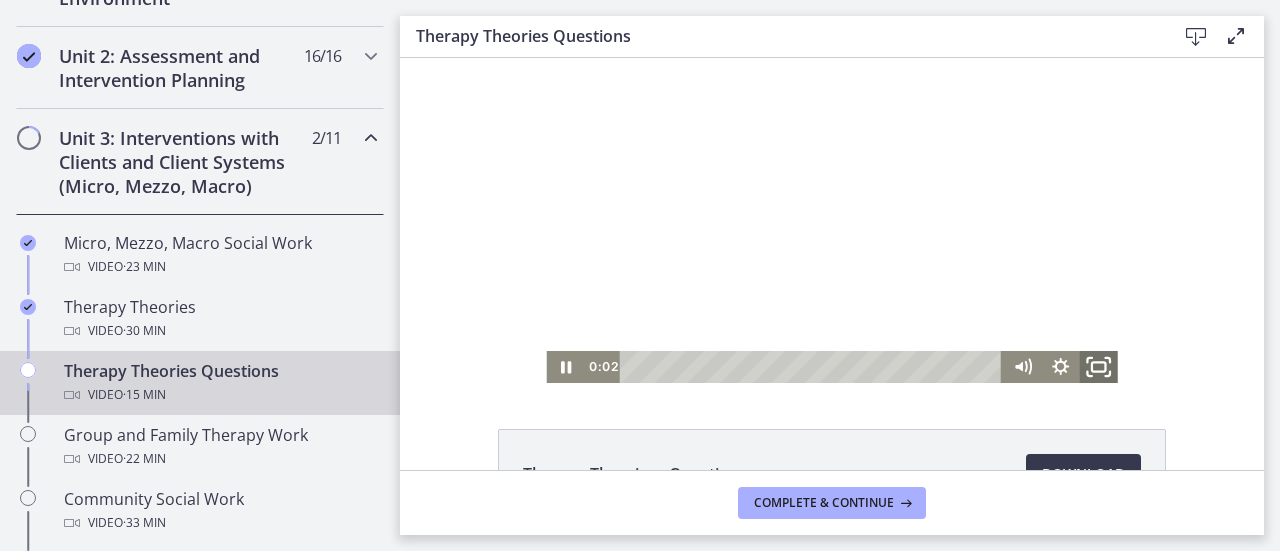 click 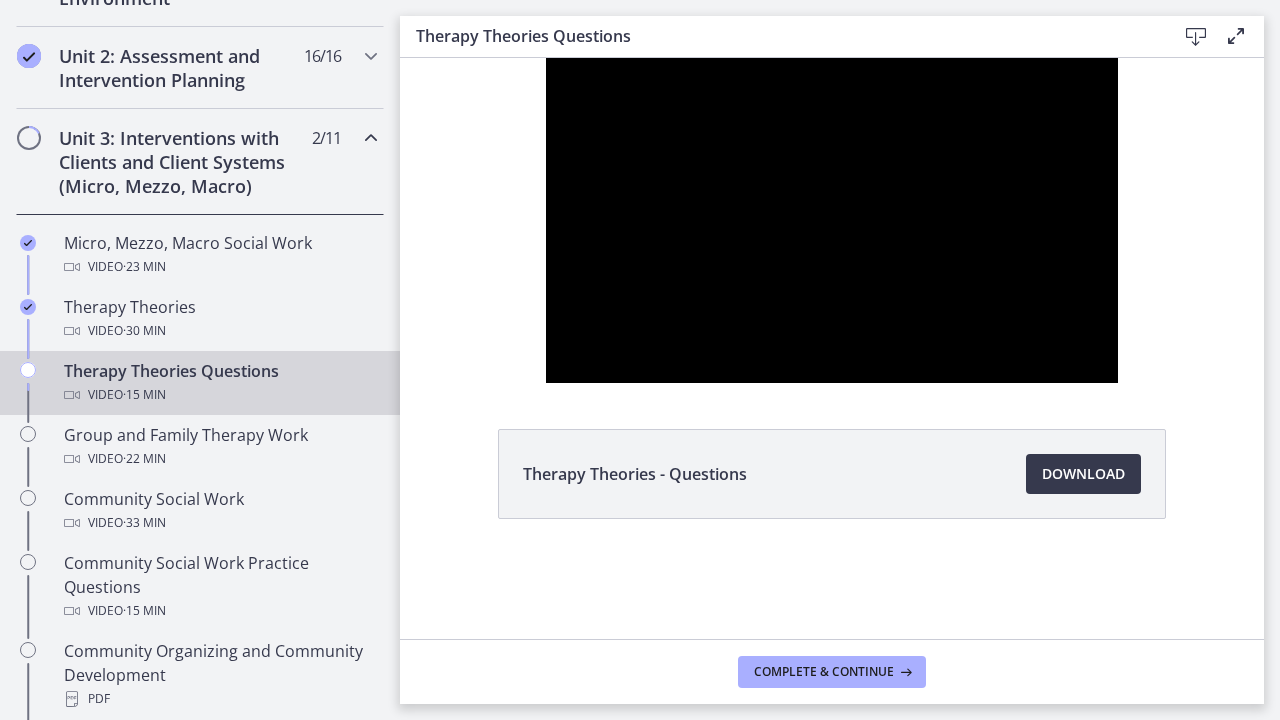type 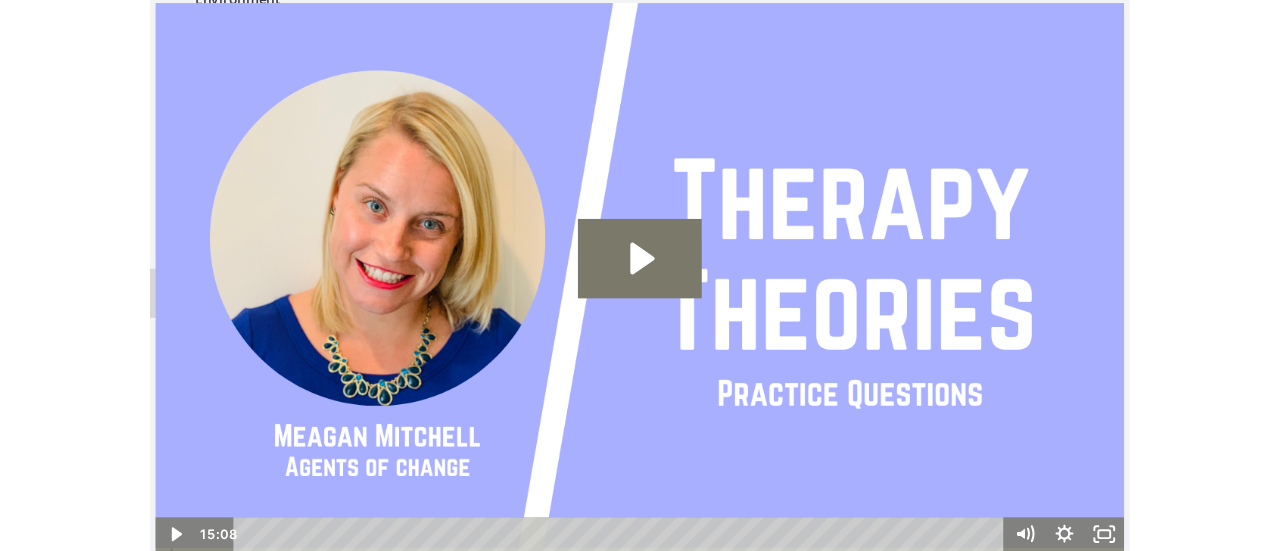 scroll, scrollTop: 0, scrollLeft: 0, axis: both 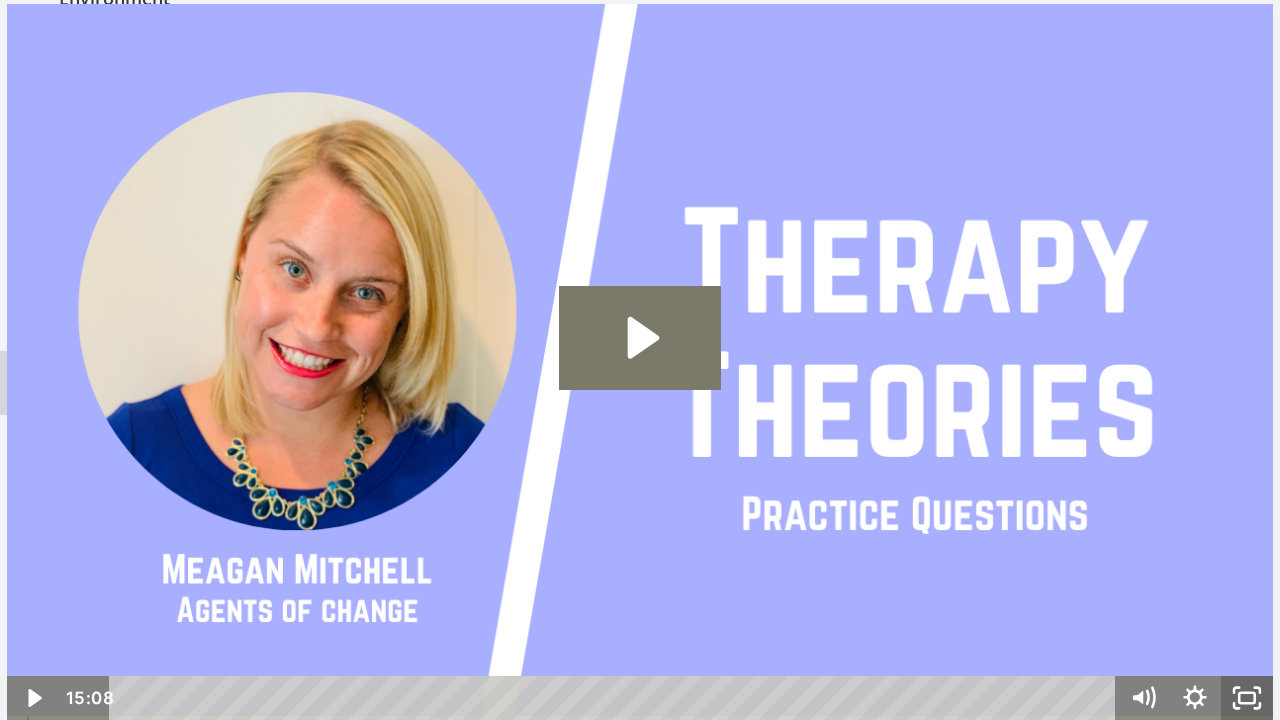 click 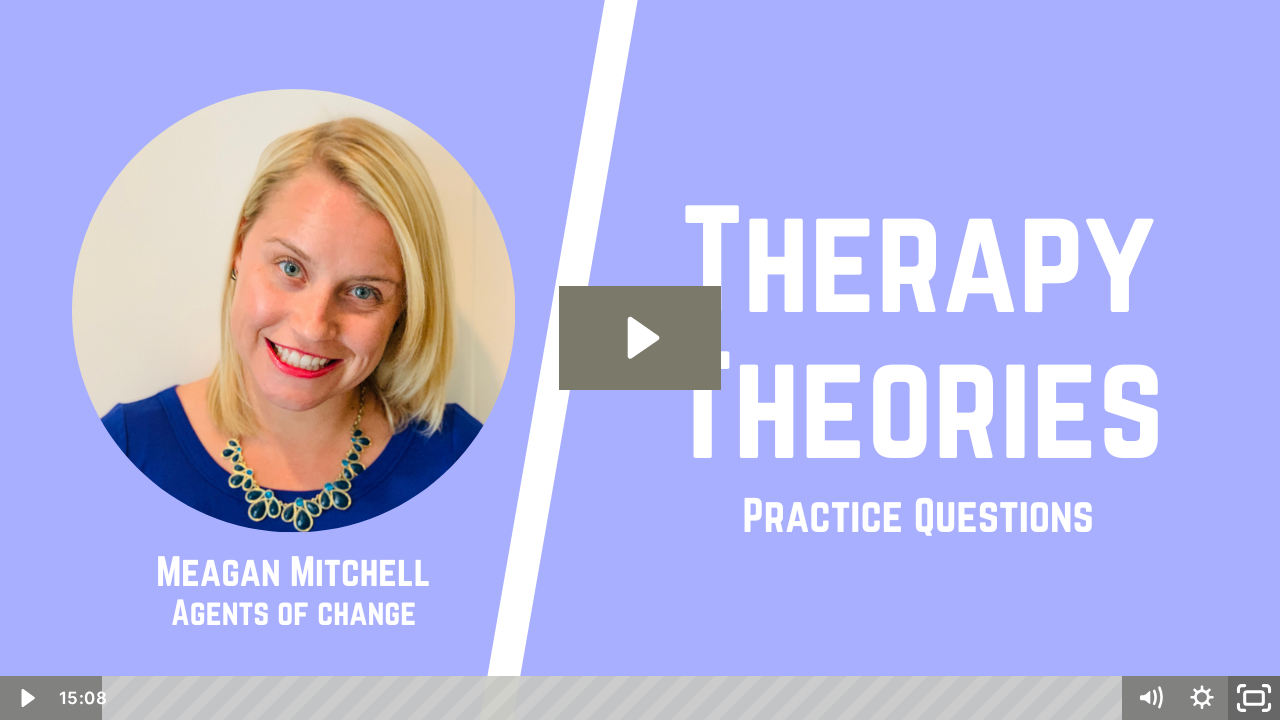 click 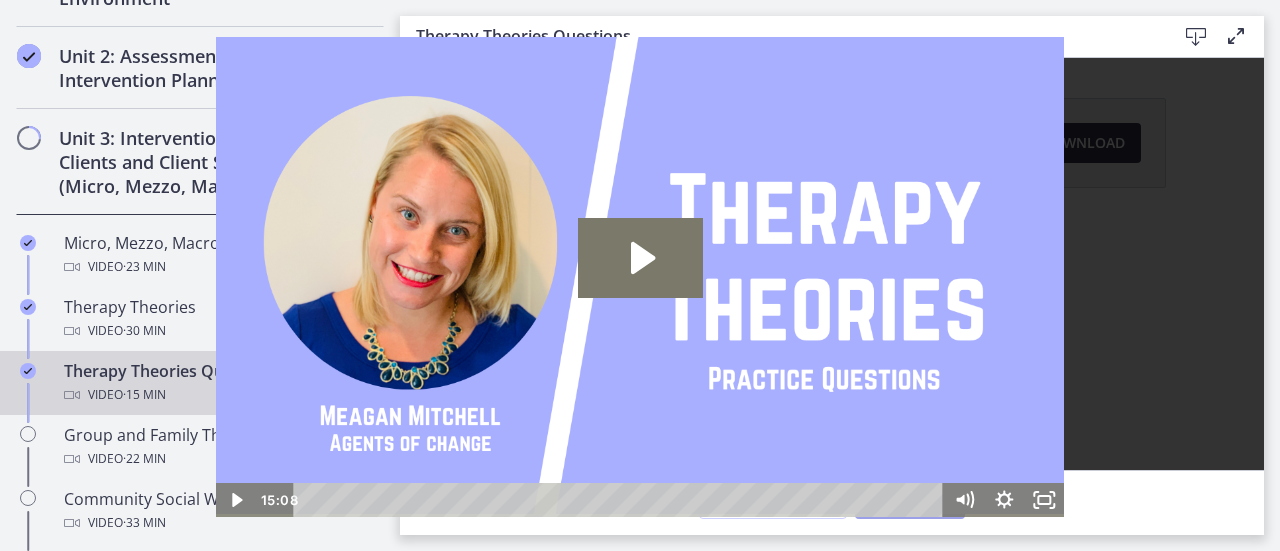 click on "Continue" at bounding box center [902, 503] 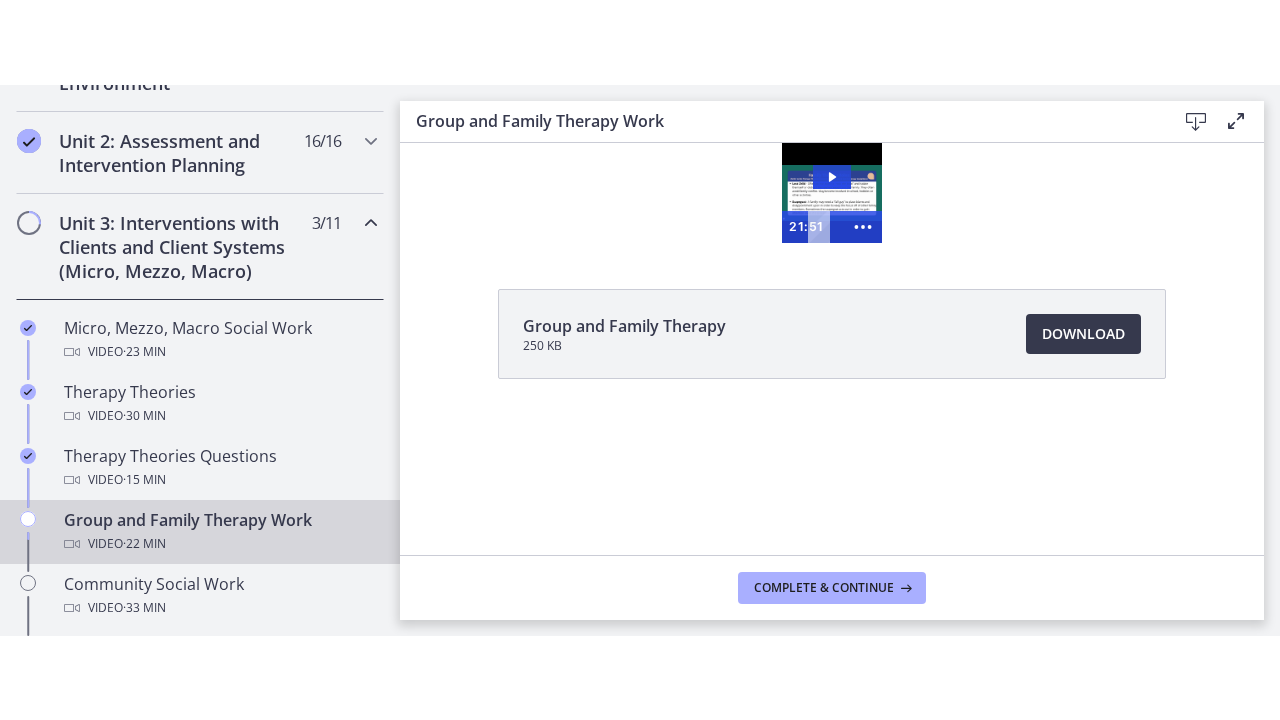 scroll, scrollTop: 0, scrollLeft: 0, axis: both 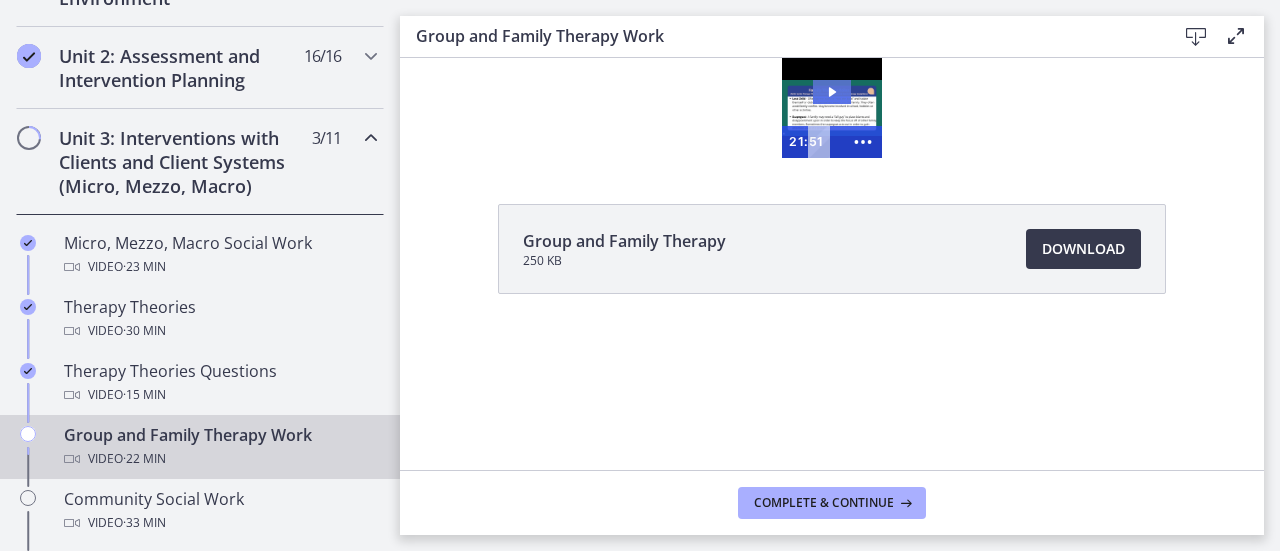 click 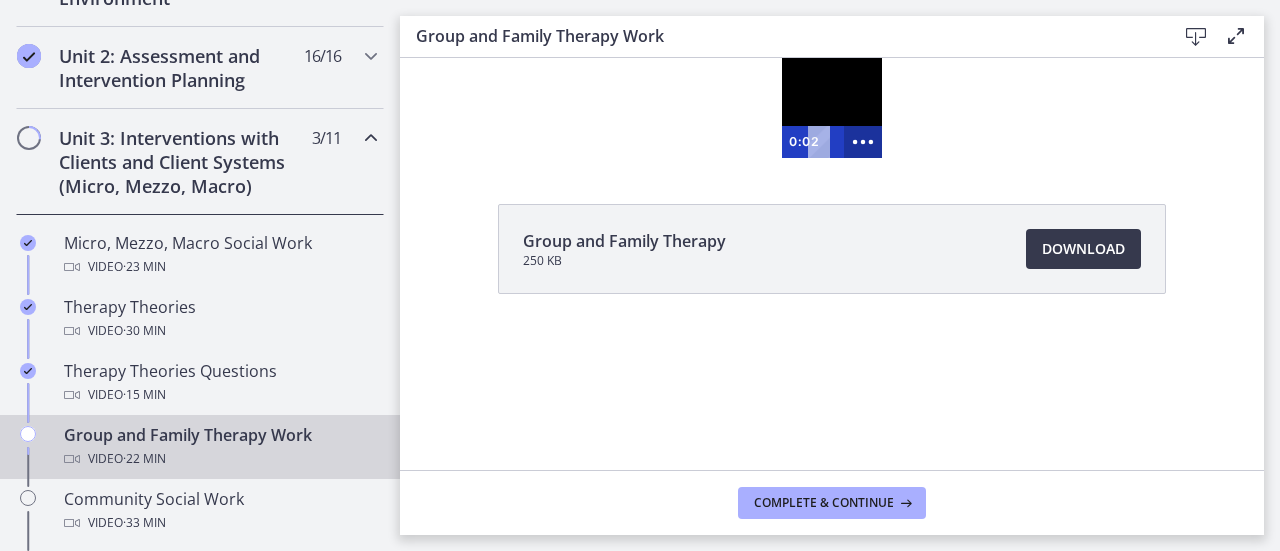 click 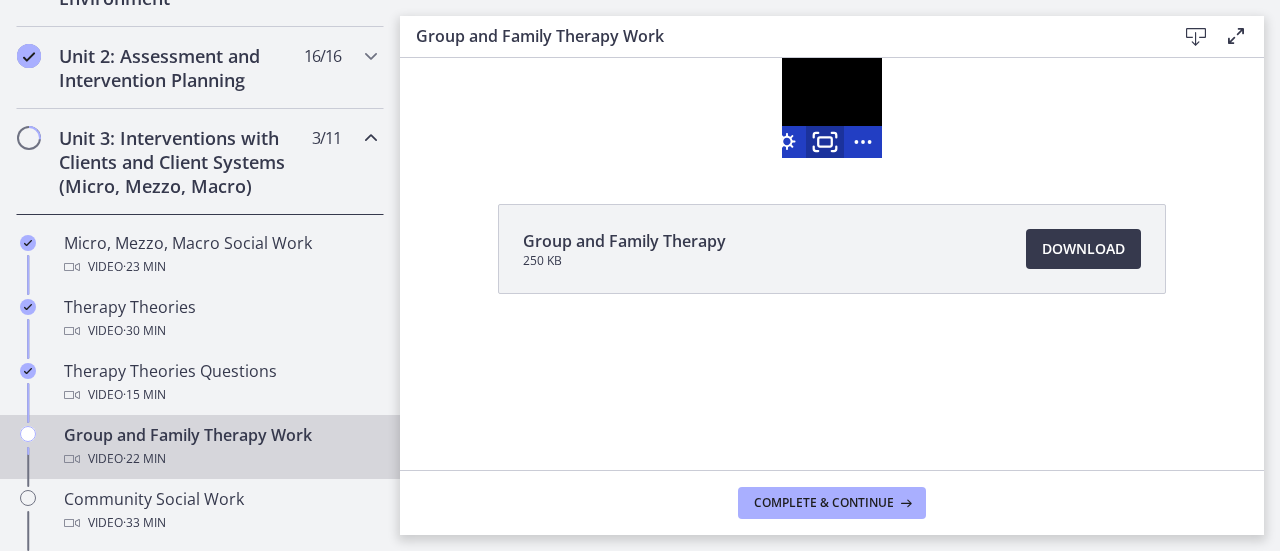 click 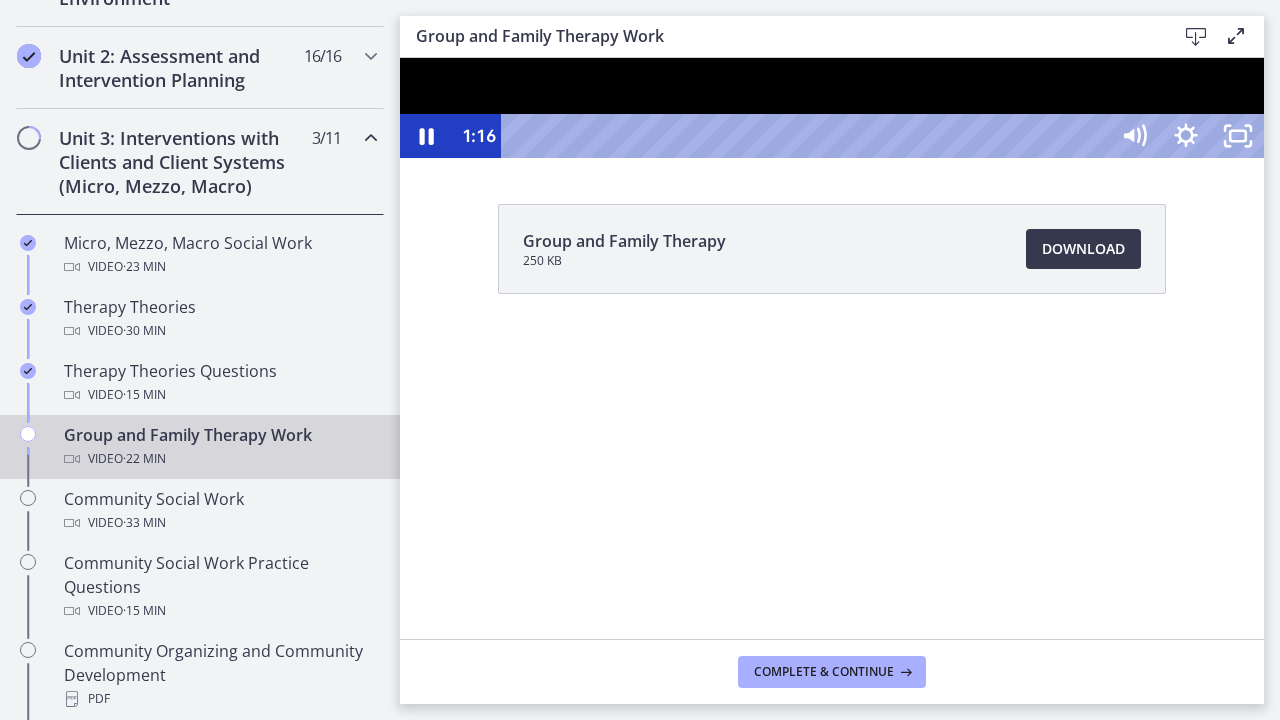 click at bounding box center [832, 108] 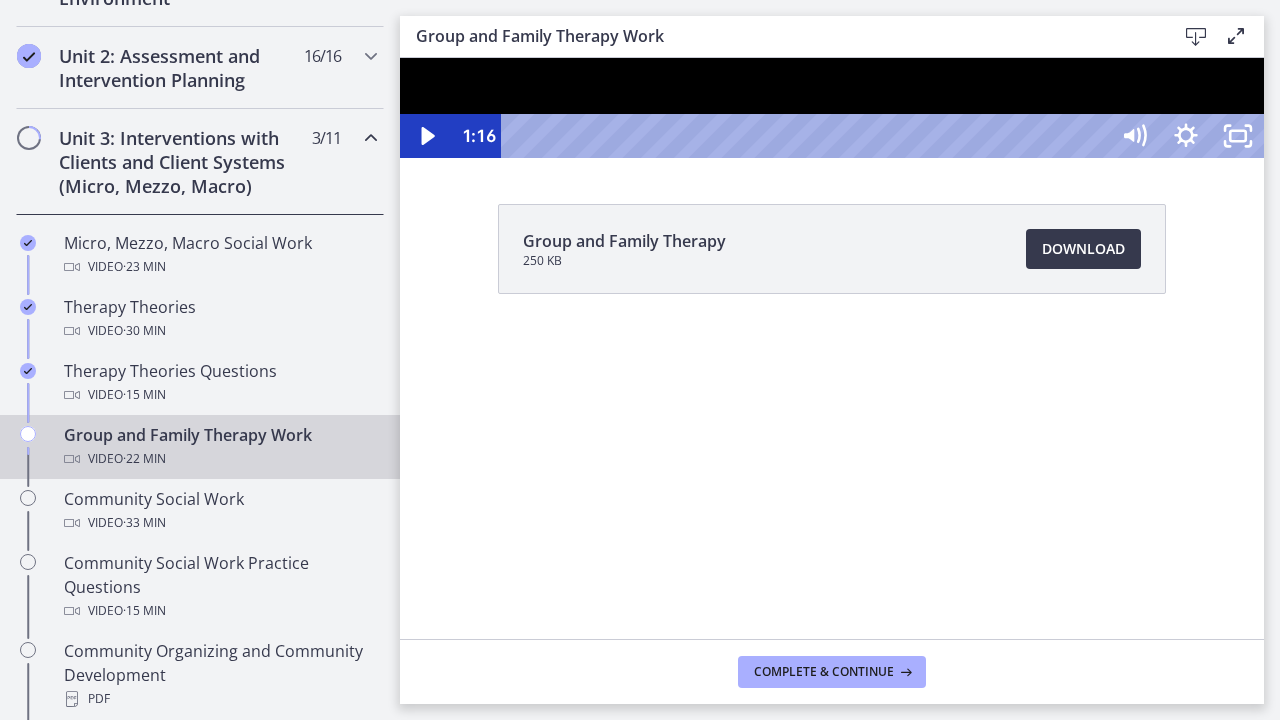 click at bounding box center (832, 108) 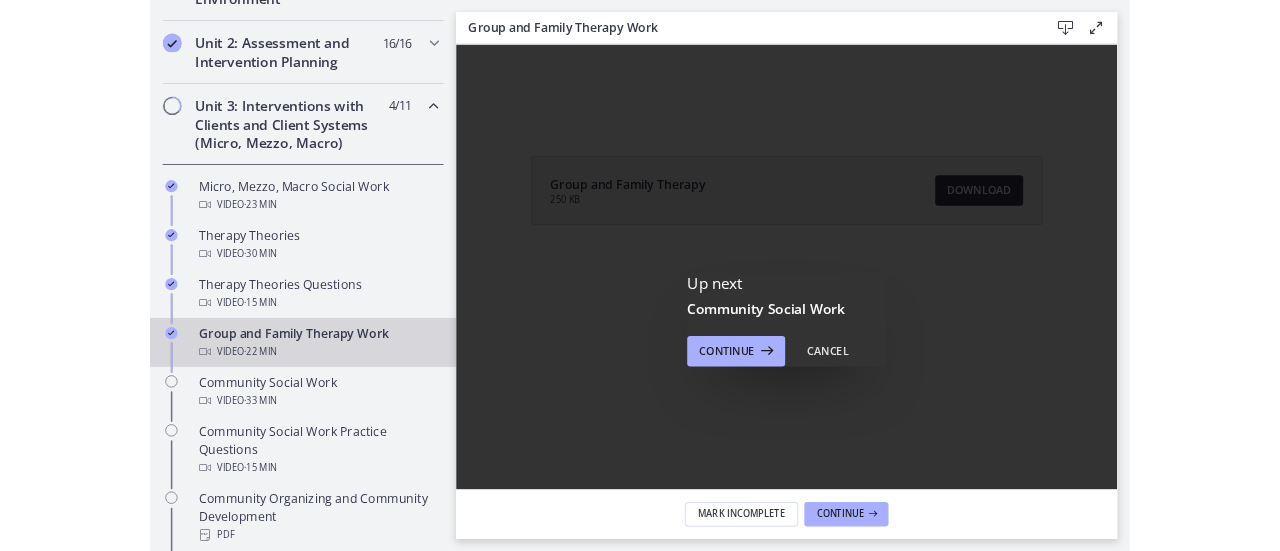 scroll, scrollTop: 0, scrollLeft: 0, axis: both 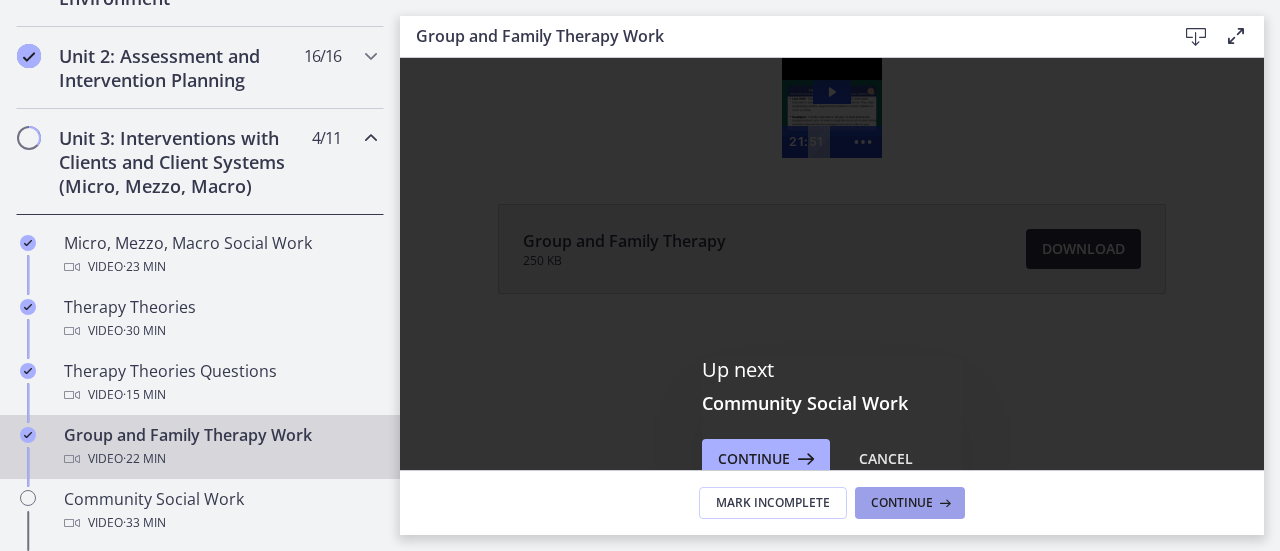 click on "Continue" at bounding box center [902, 503] 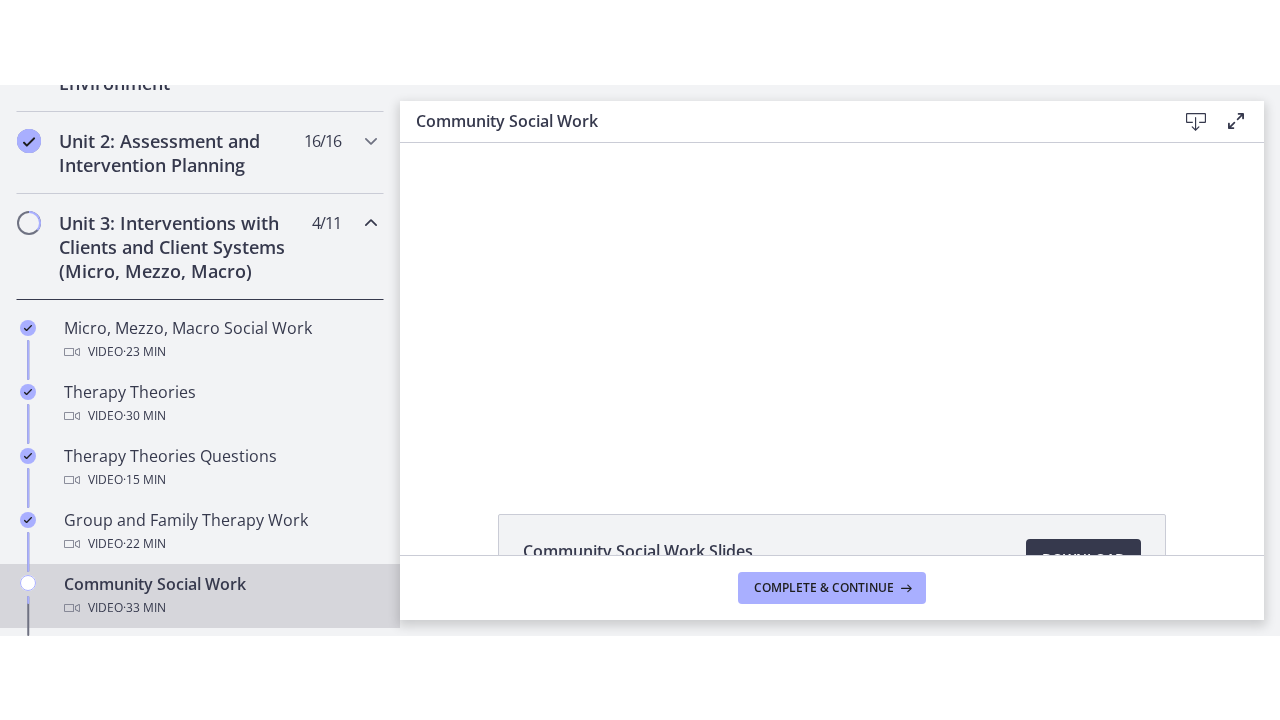 scroll, scrollTop: 0, scrollLeft: 0, axis: both 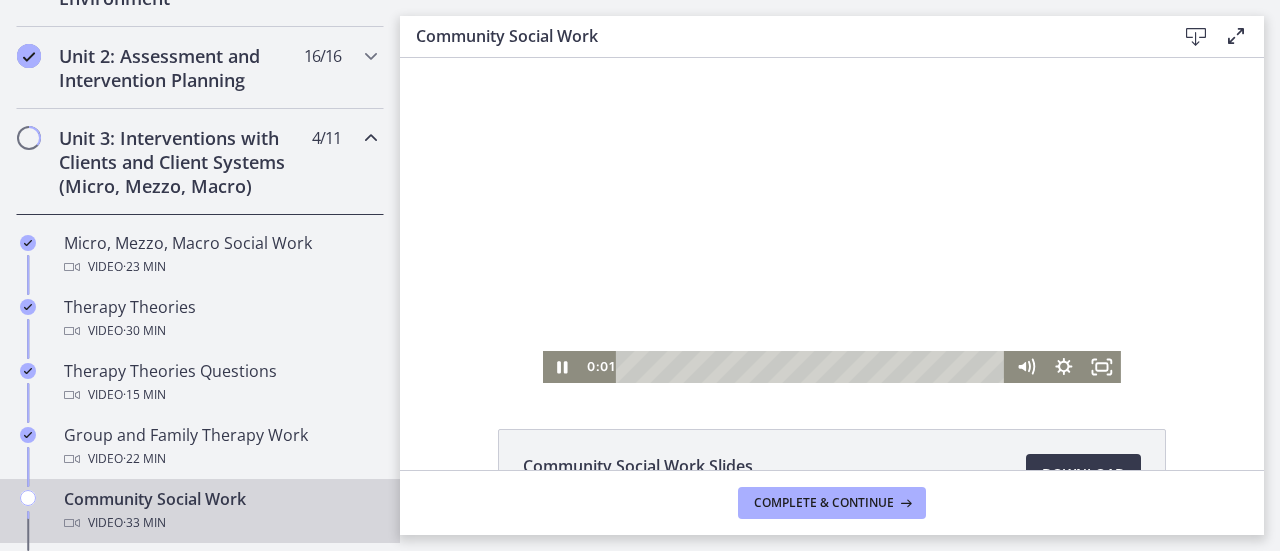 click at bounding box center (832, 220) 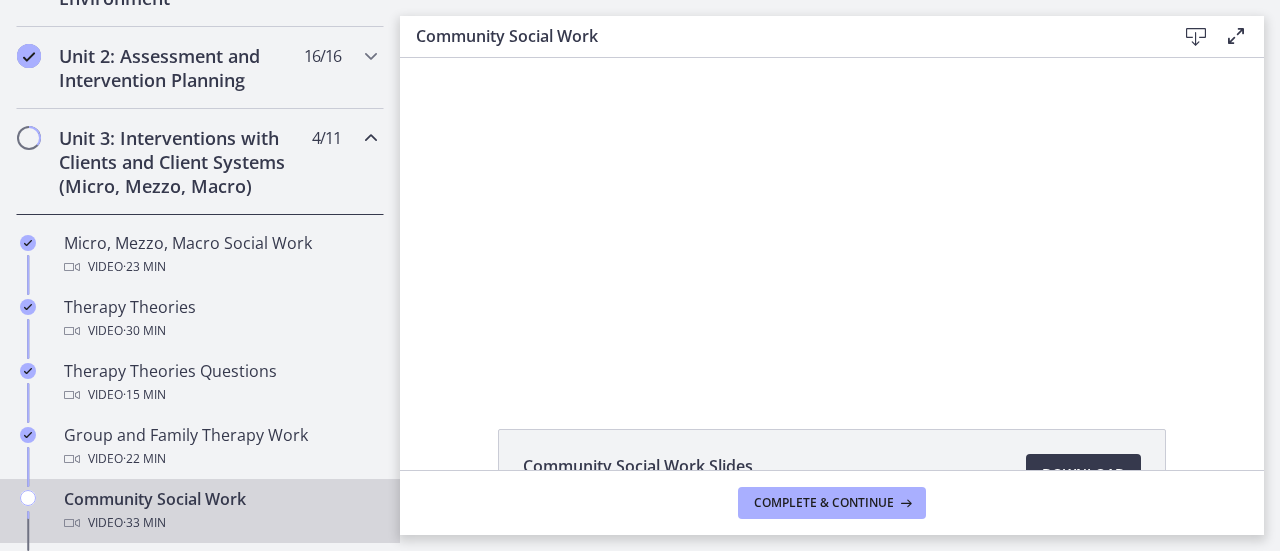 click at bounding box center [832, 220] 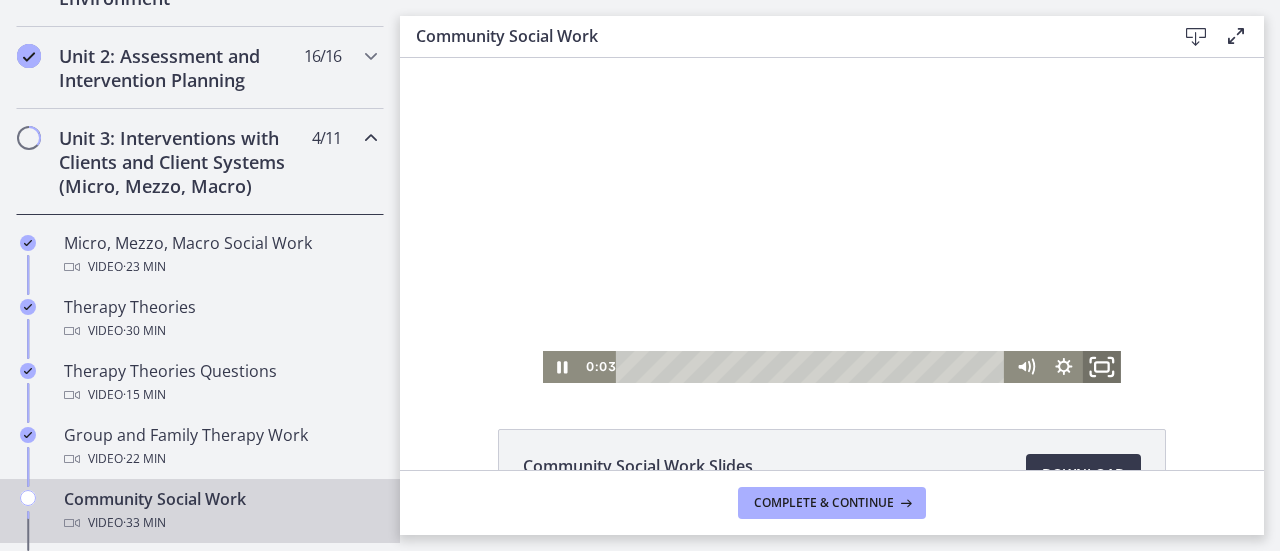click 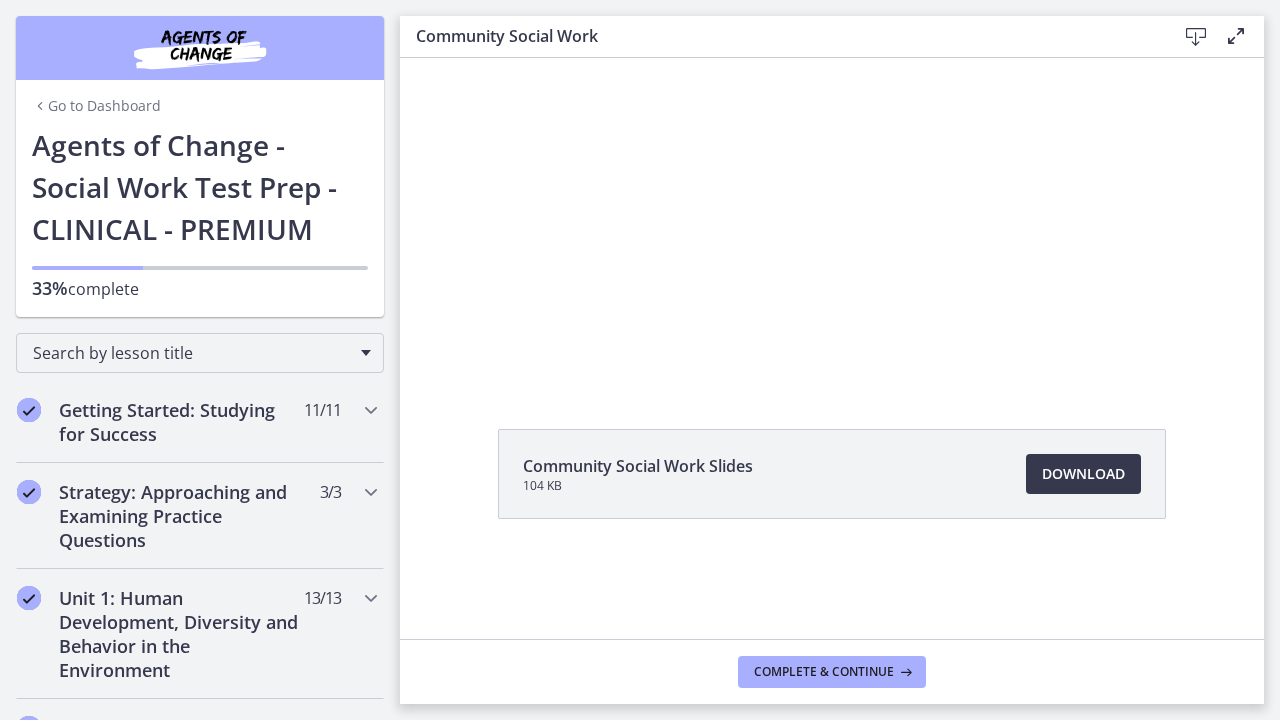 scroll, scrollTop: 0, scrollLeft: 0, axis: both 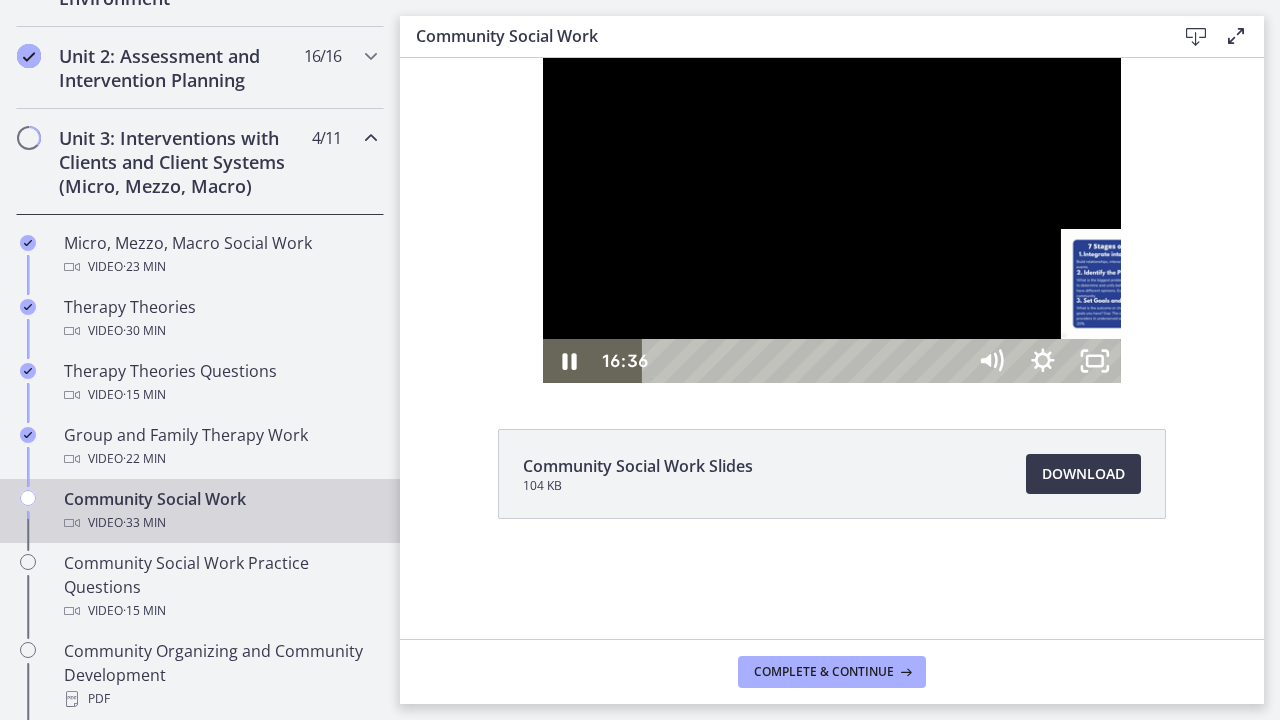 click on "16:36" at bounding box center (806, 361) 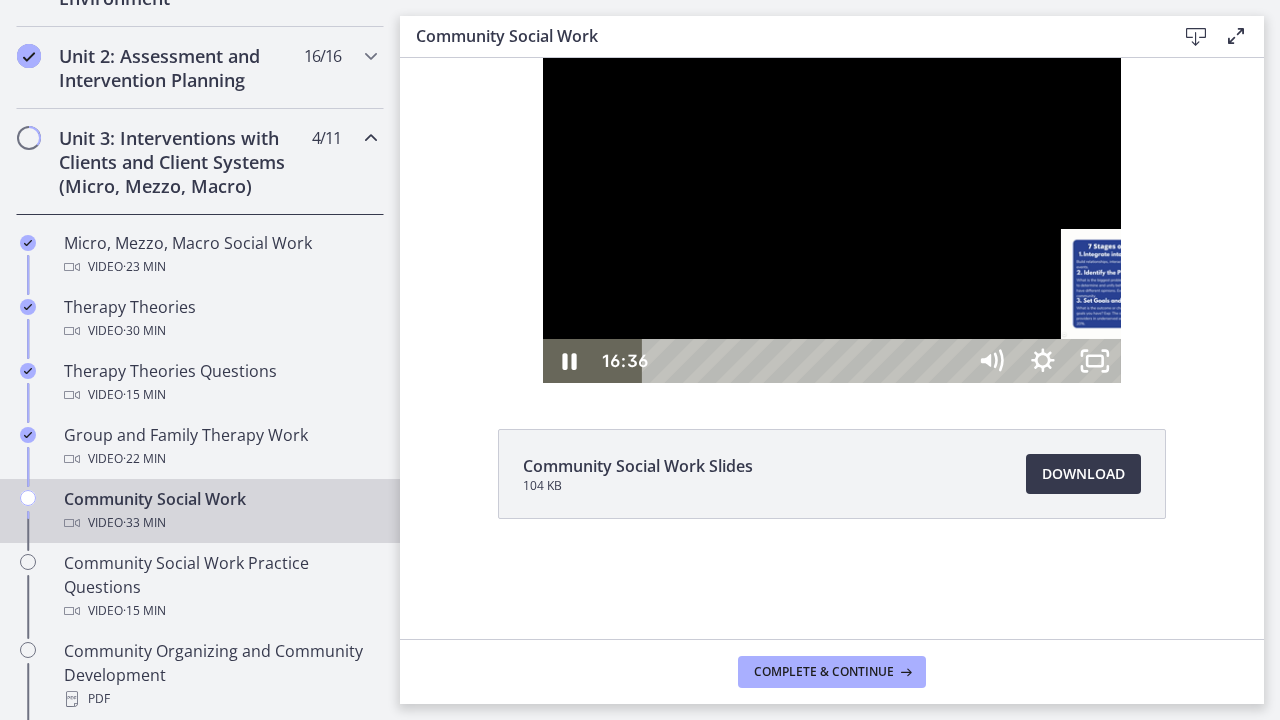 click at bounding box center [1158, 361] 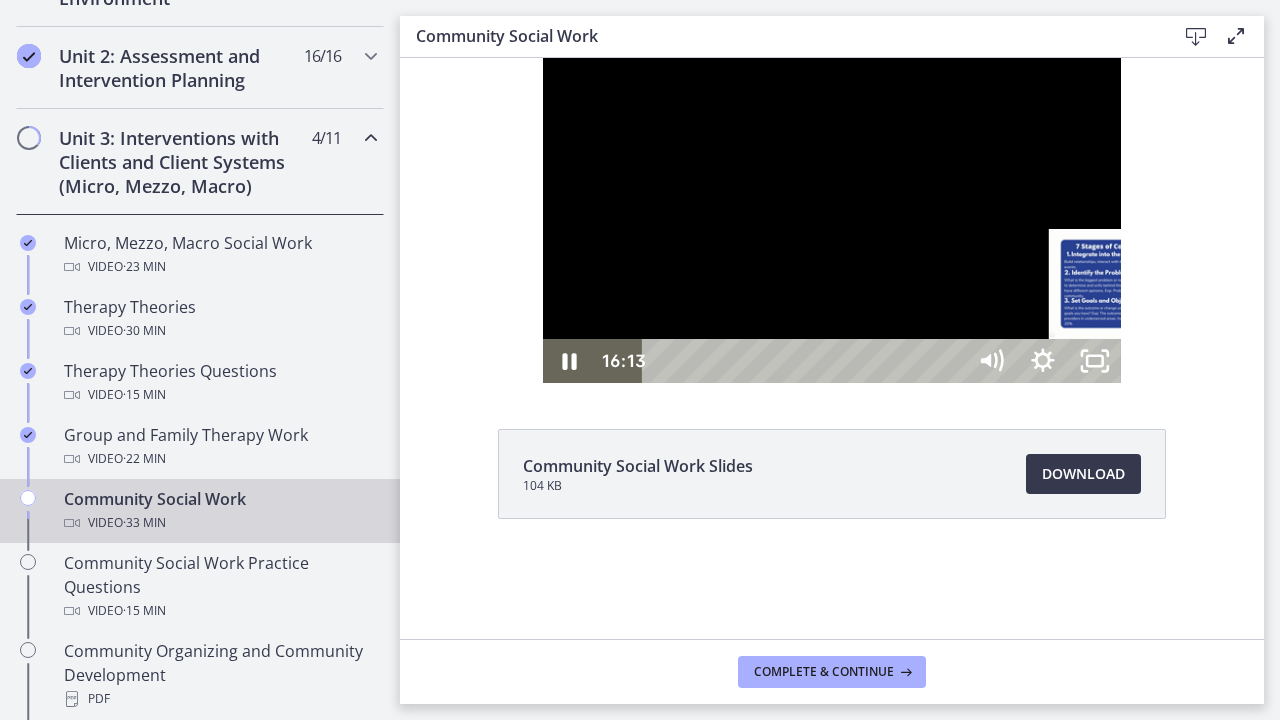 click on "16:13" at bounding box center (806, 361) 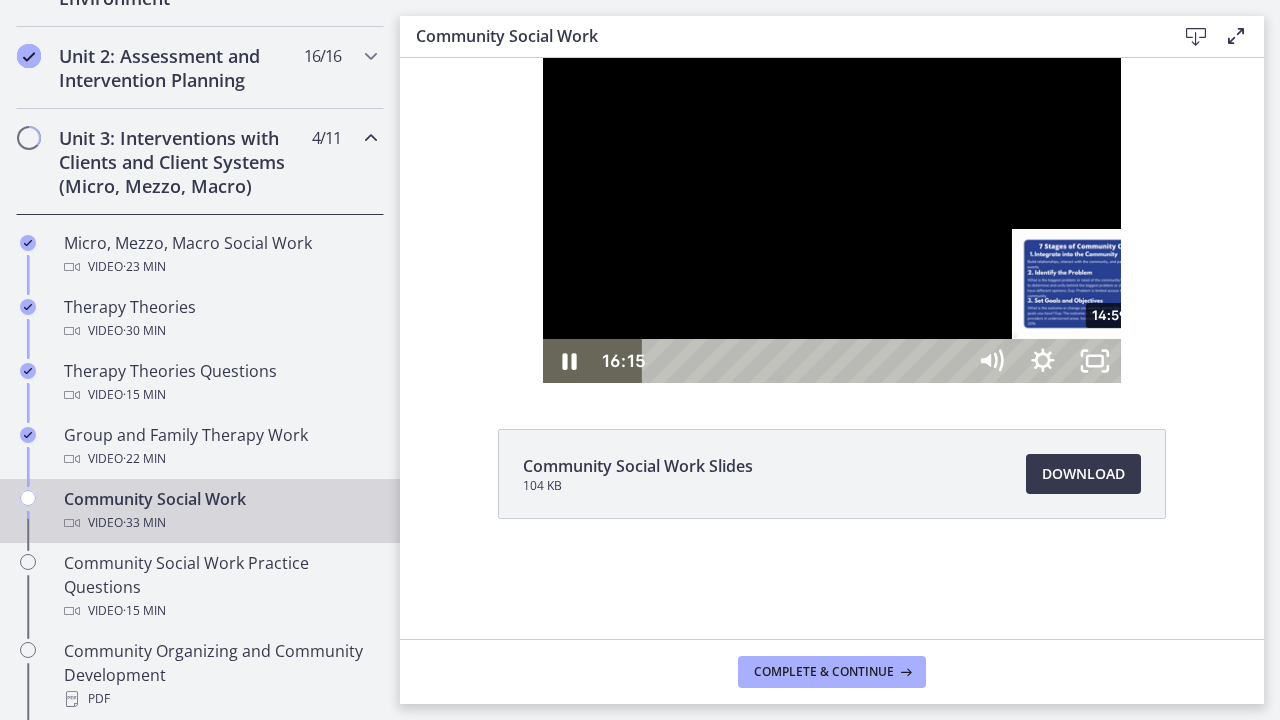 click on "14:59" at bounding box center [806, 361] 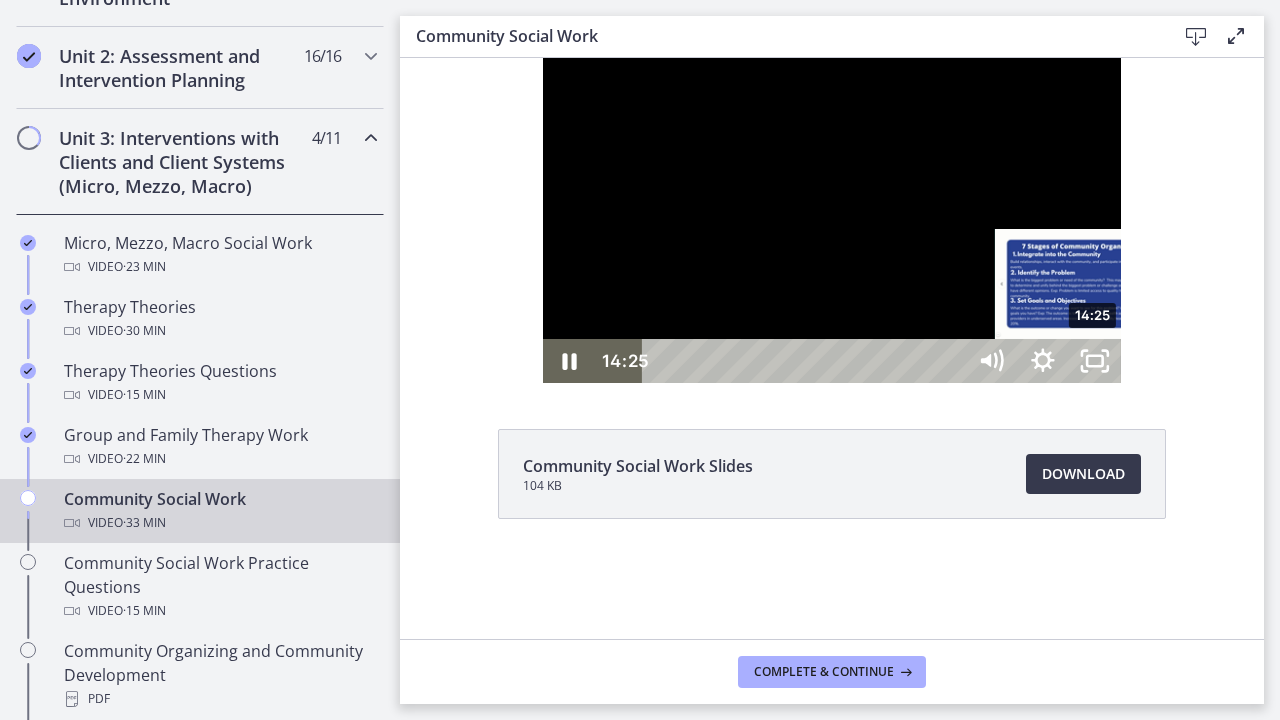 click on "14:25" at bounding box center (806, 361) 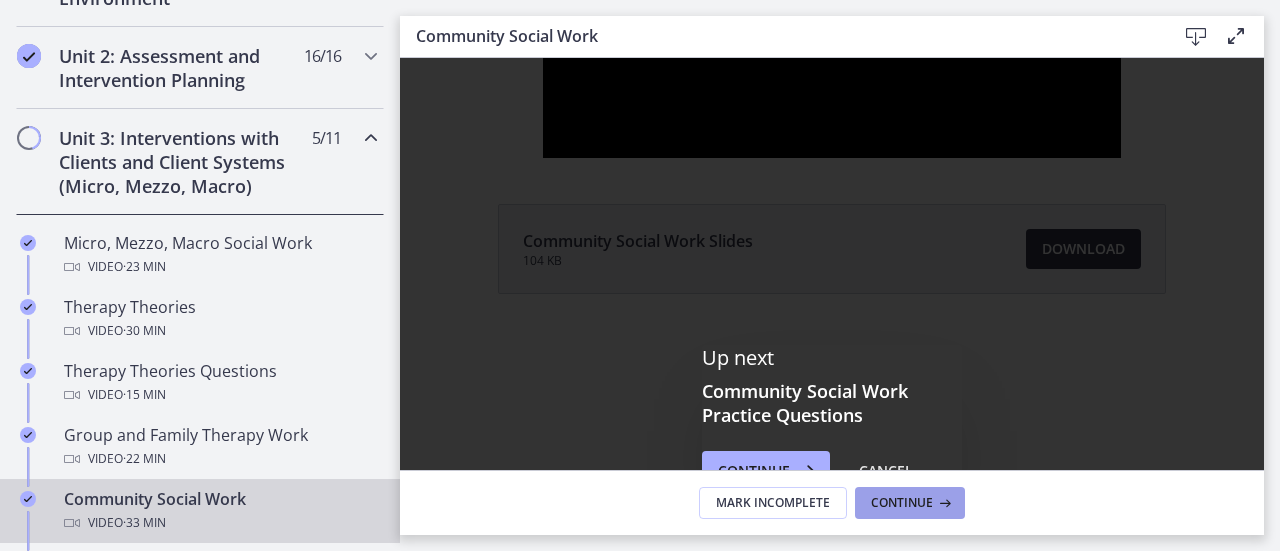 click on "Continue" at bounding box center [910, 503] 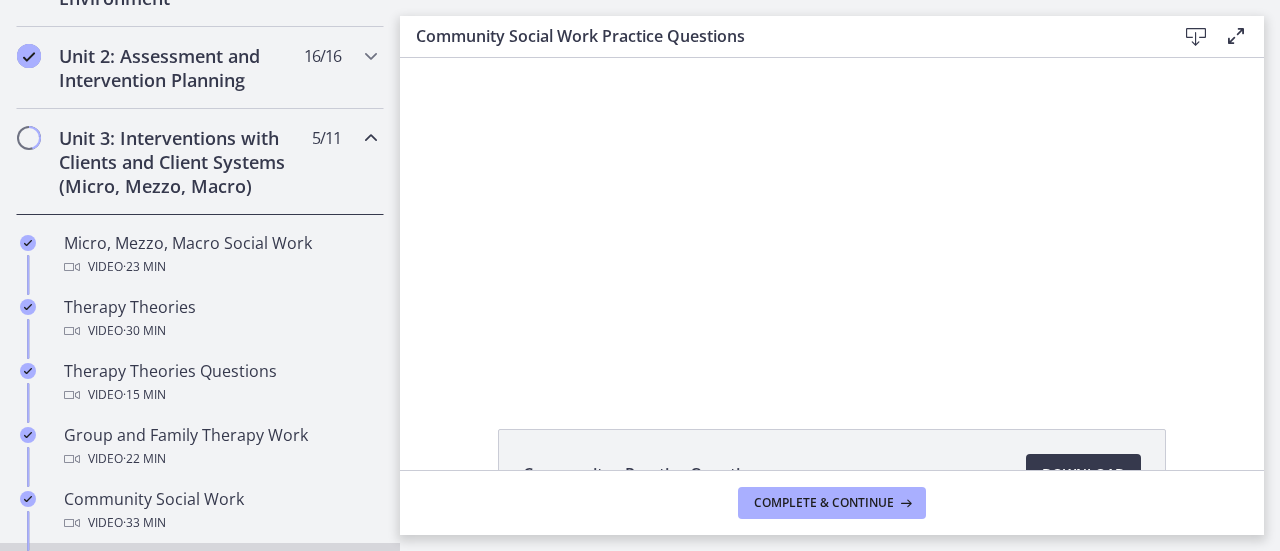 scroll, scrollTop: 0, scrollLeft: 0, axis: both 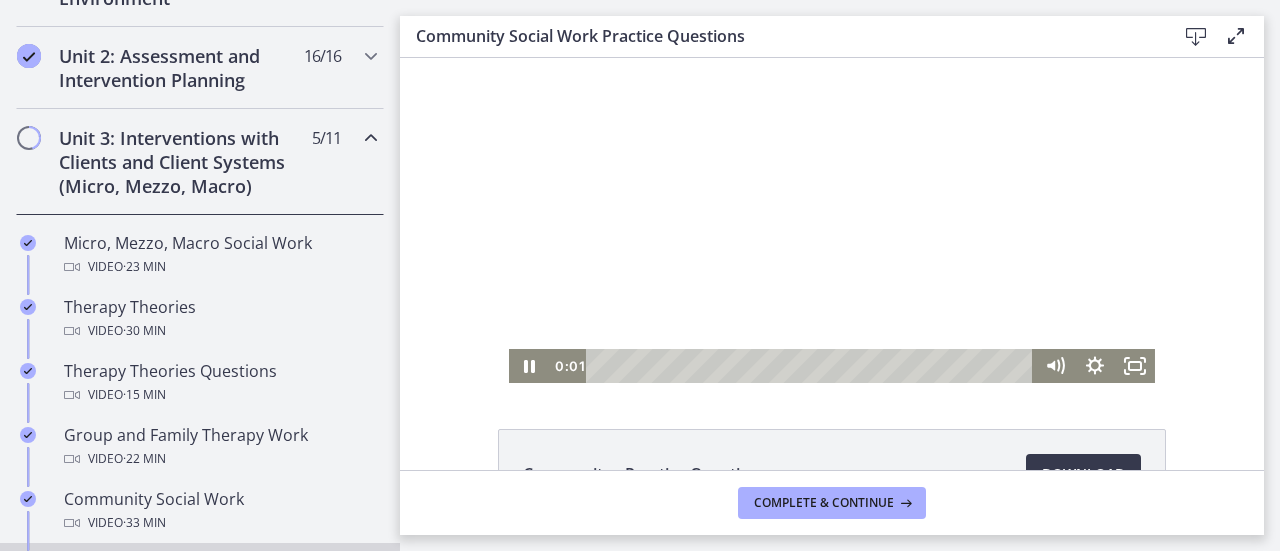 click at bounding box center [832, 220] 